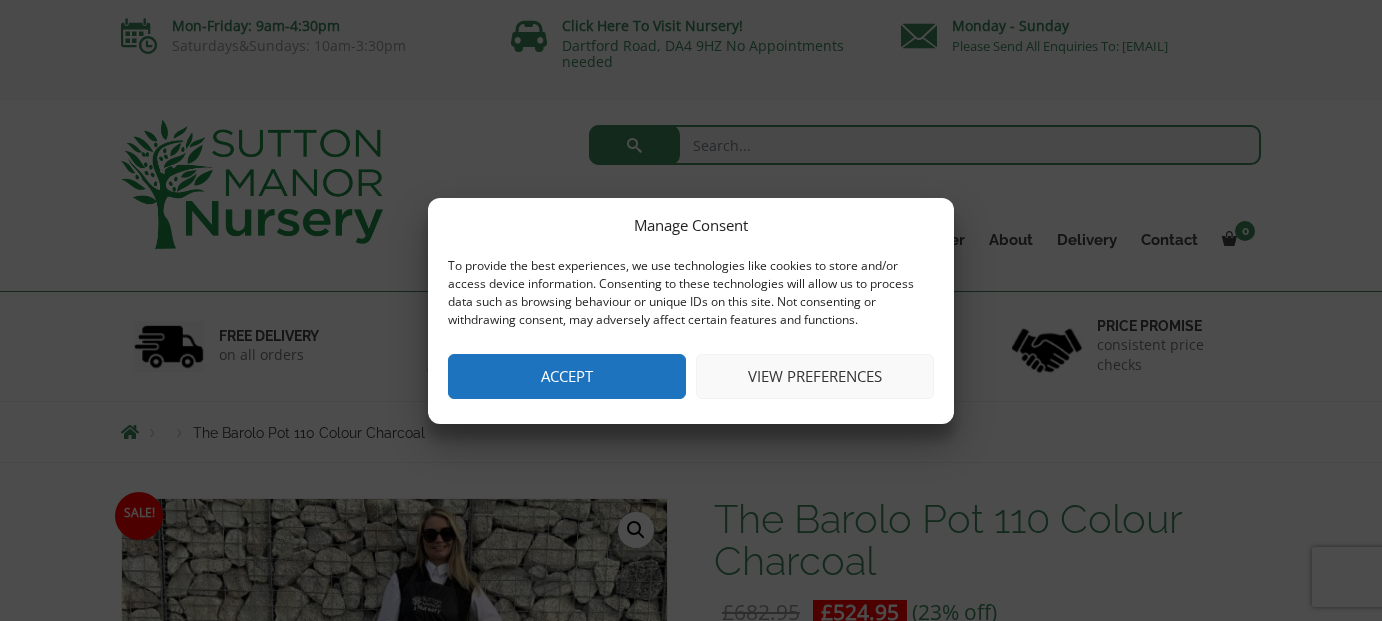 scroll, scrollTop: 0, scrollLeft: 0, axis: both 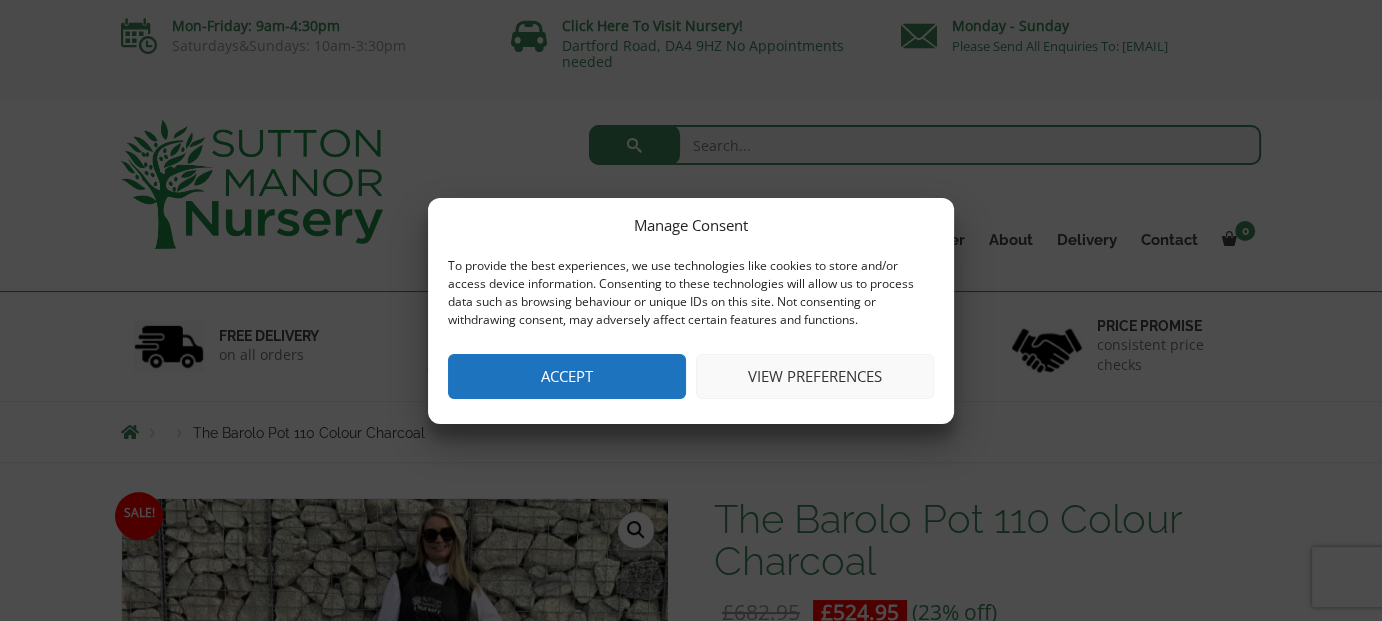 click on "Accept" at bounding box center (567, 376) 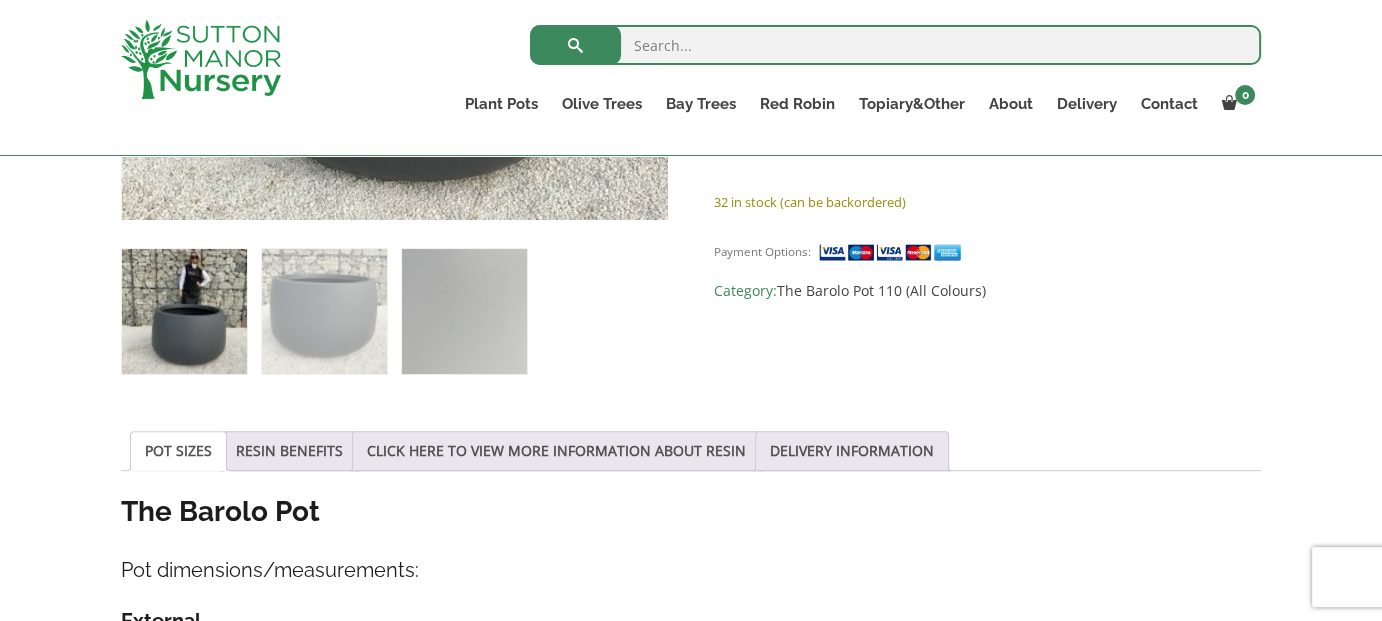 scroll, scrollTop: 800, scrollLeft: 0, axis: vertical 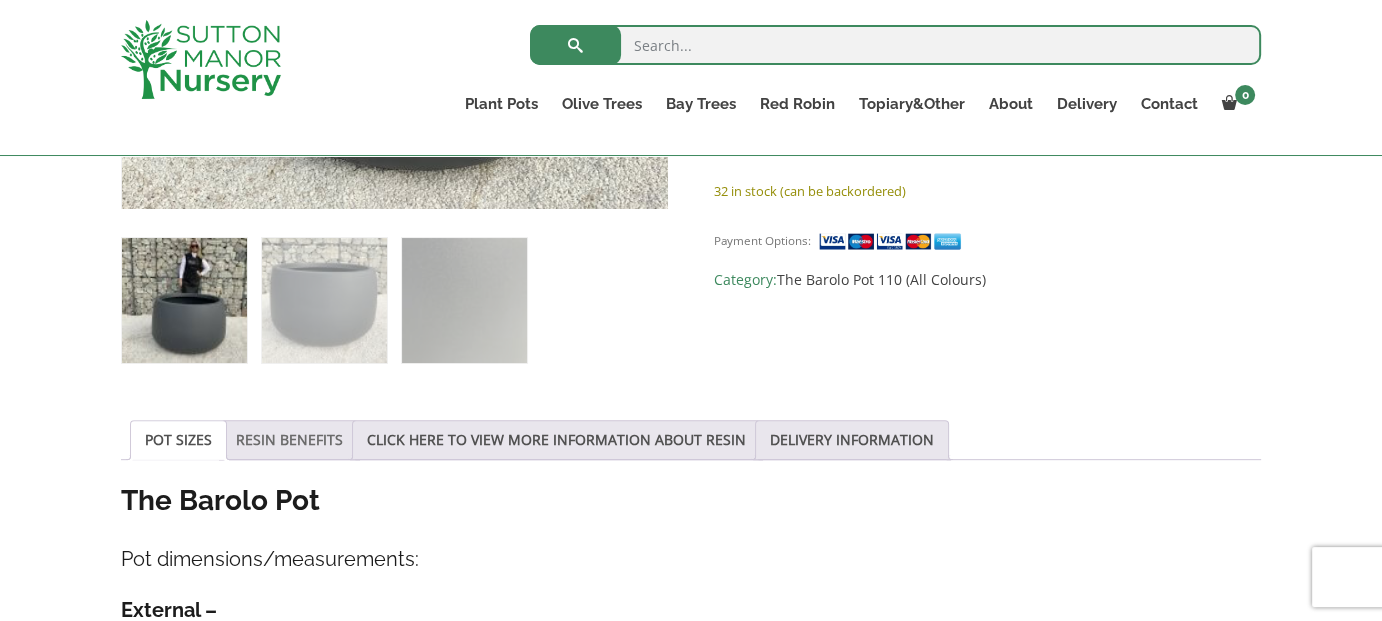 click on "RESIN BENEFITS" at bounding box center [289, 440] 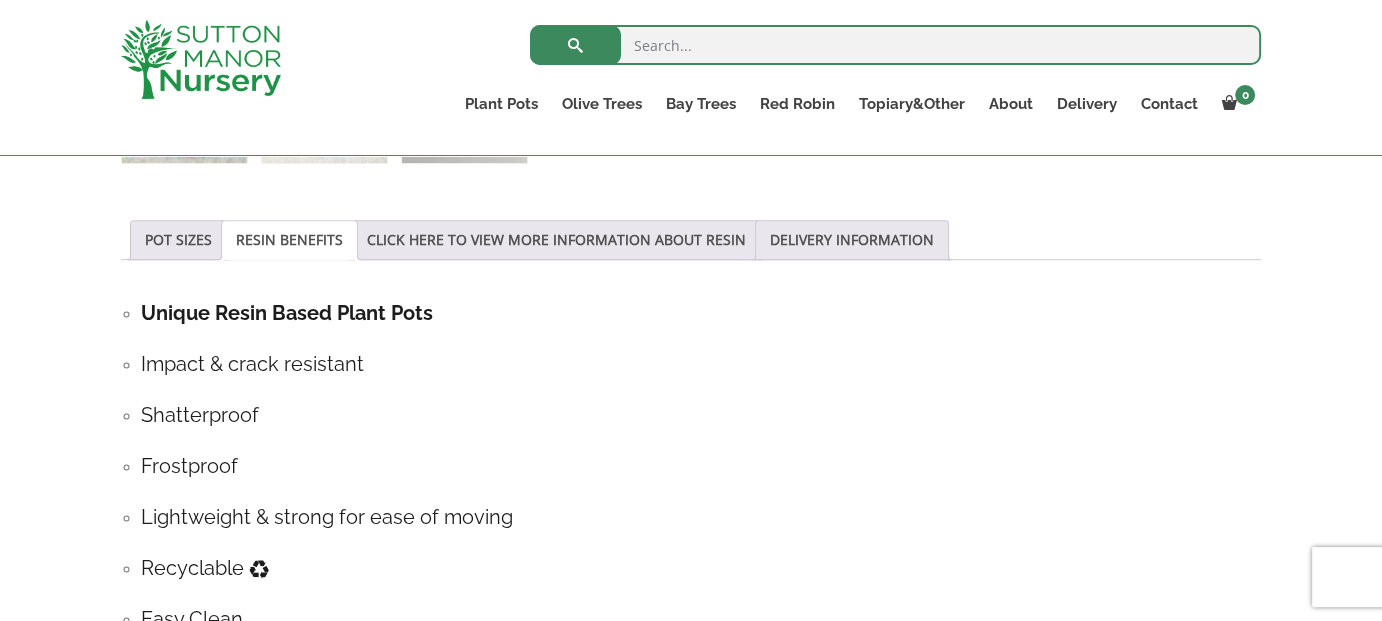scroll, scrollTop: 600, scrollLeft: 0, axis: vertical 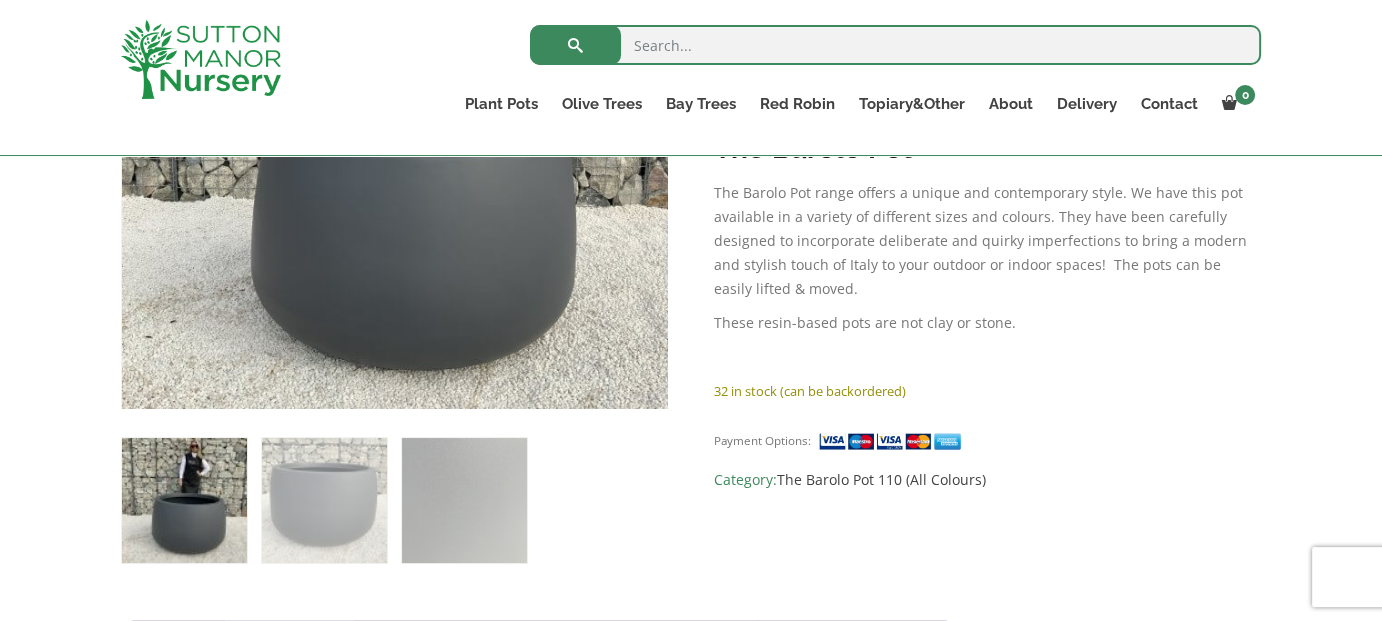 click at bounding box center [184, 500] 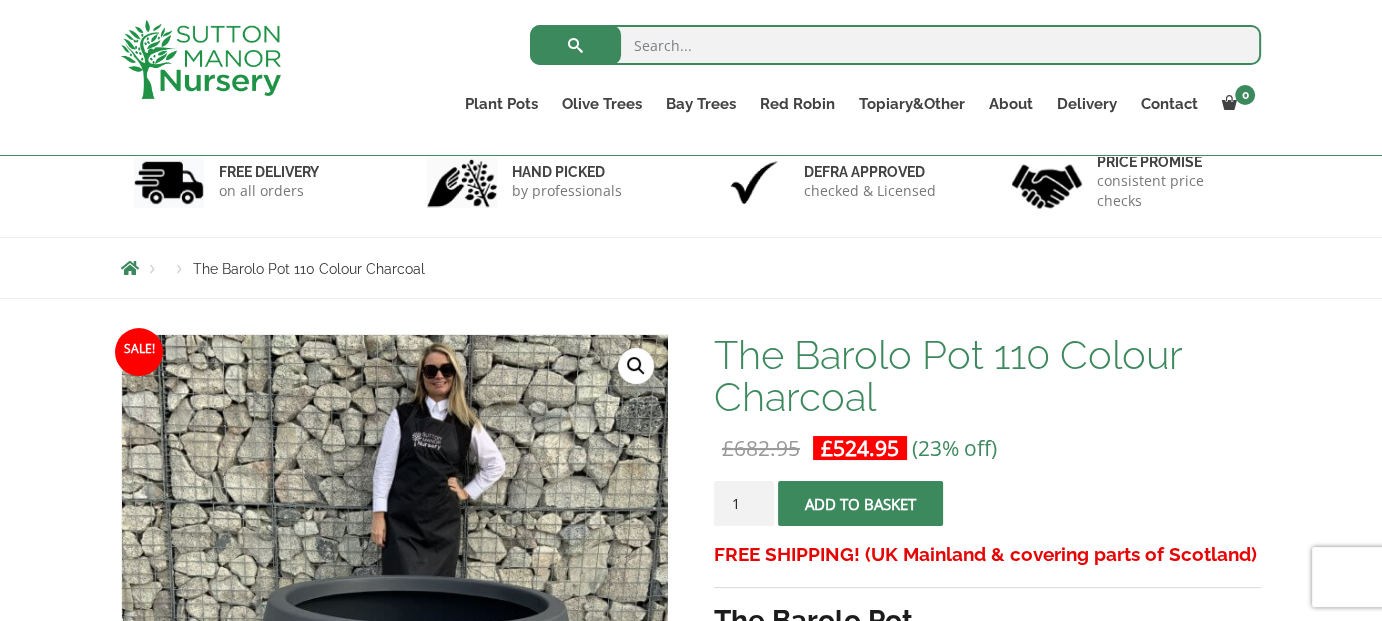 scroll, scrollTop: 100, scrollLeft: 0, axis: vertical 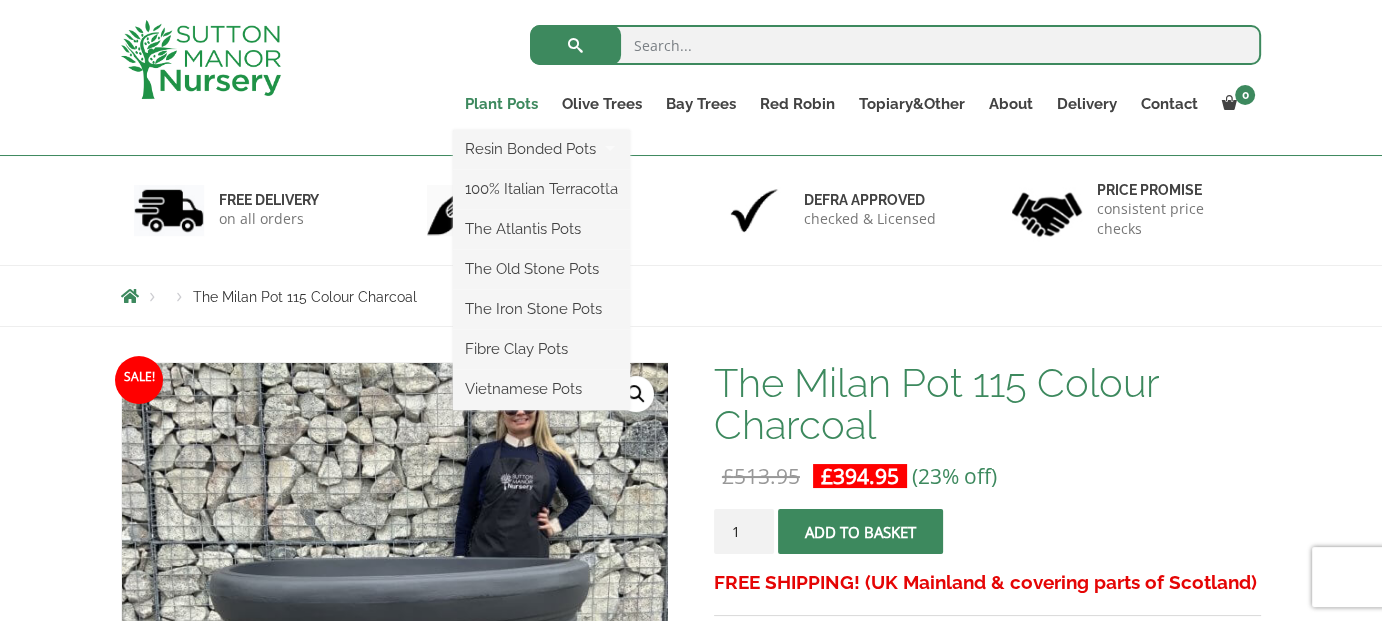 click on "Plant Pots" at bounding box center [501, 104] 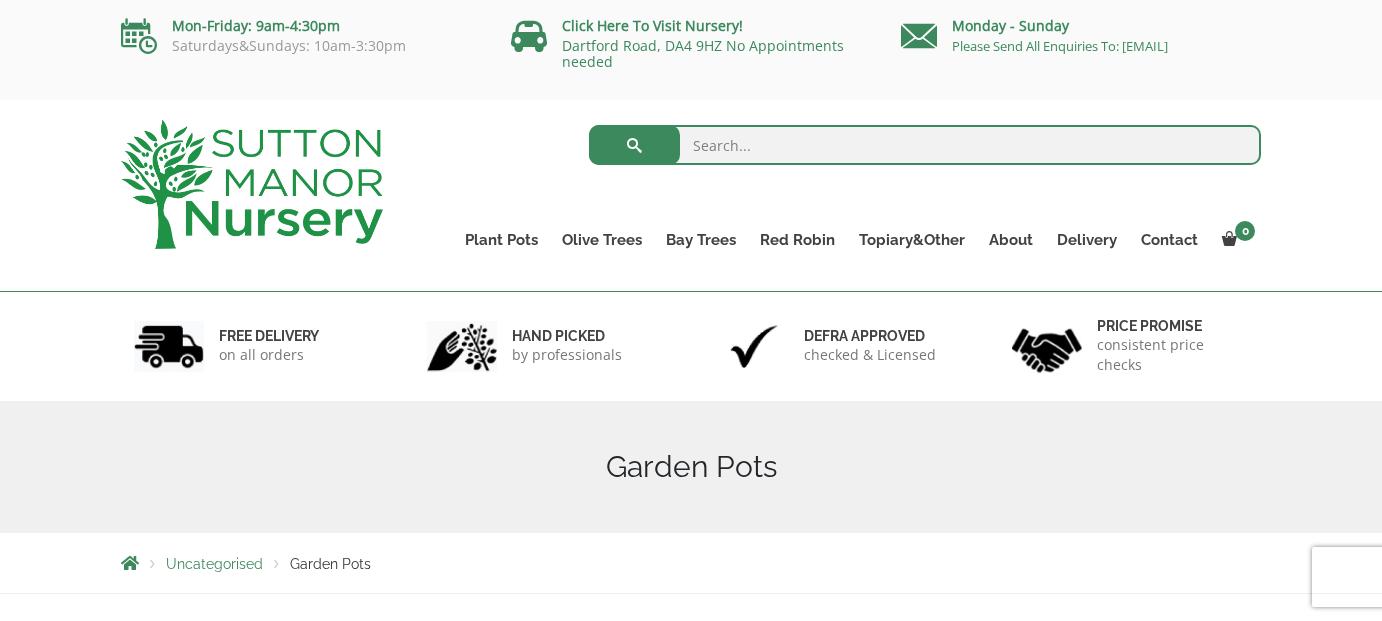 scroll, scrollTop: 0, scrollLeft: 0, axis: both 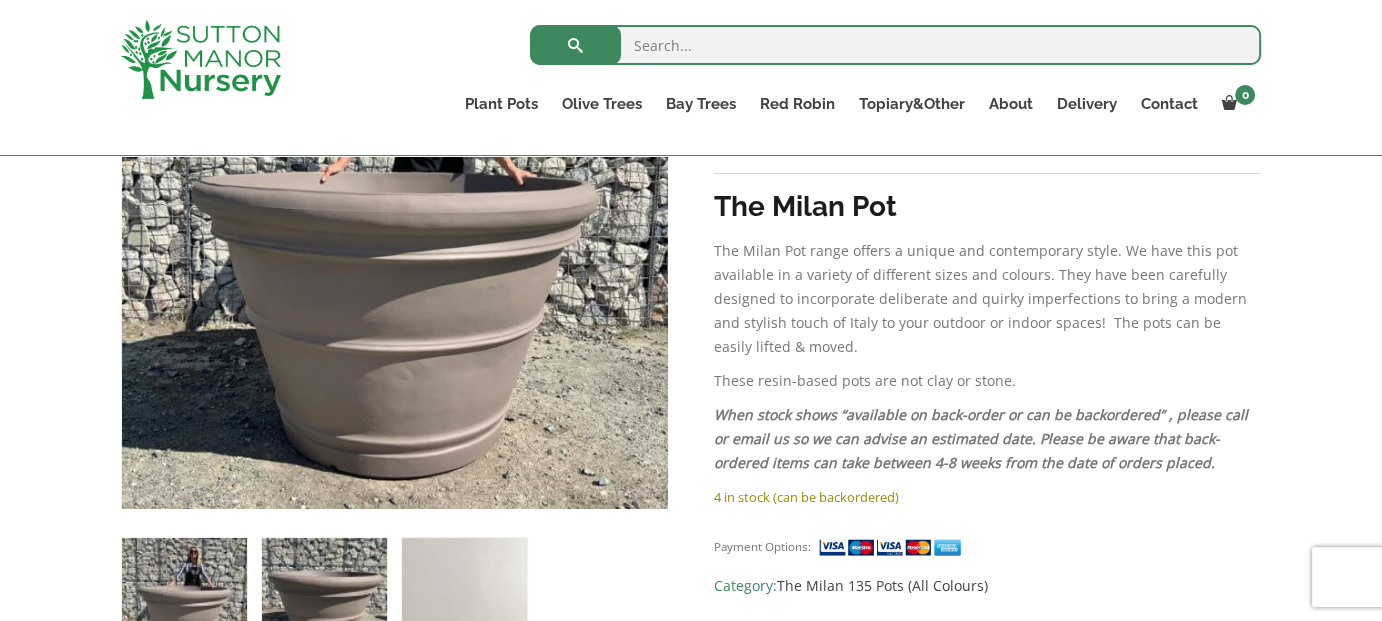 click at bounding box center [324, 600] 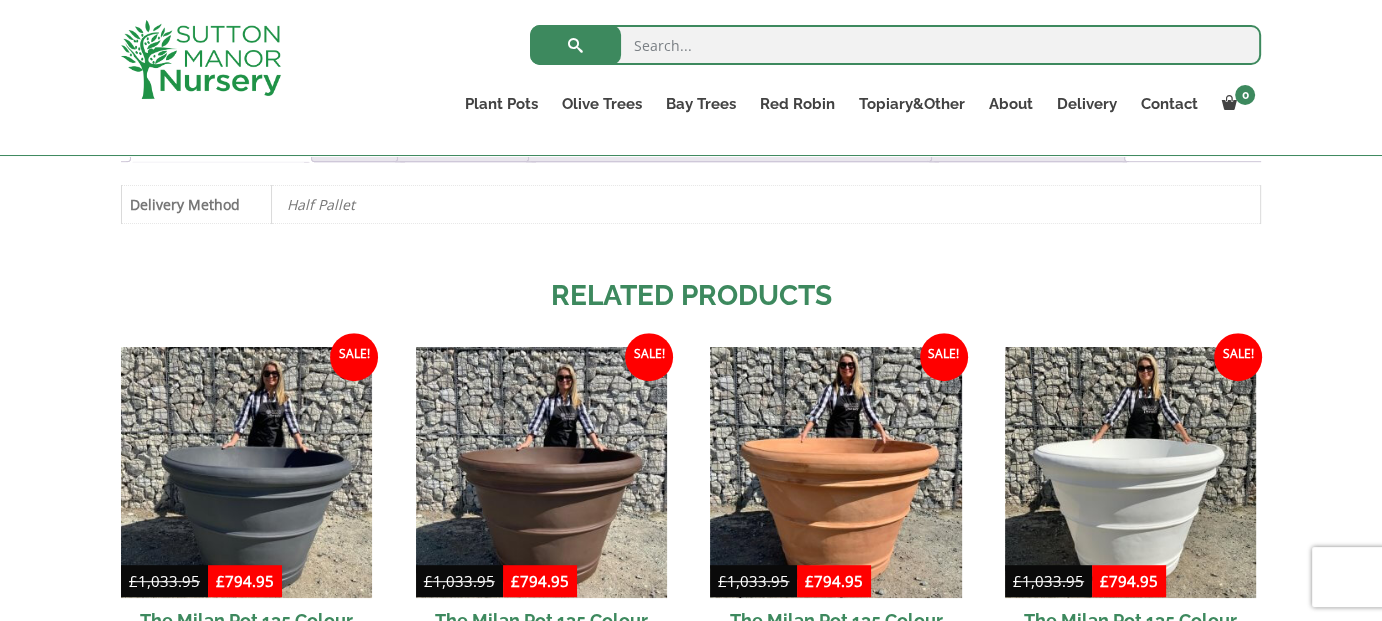 scroll, scrollTop: 1300, scrollLeft: 0, axis: vertical 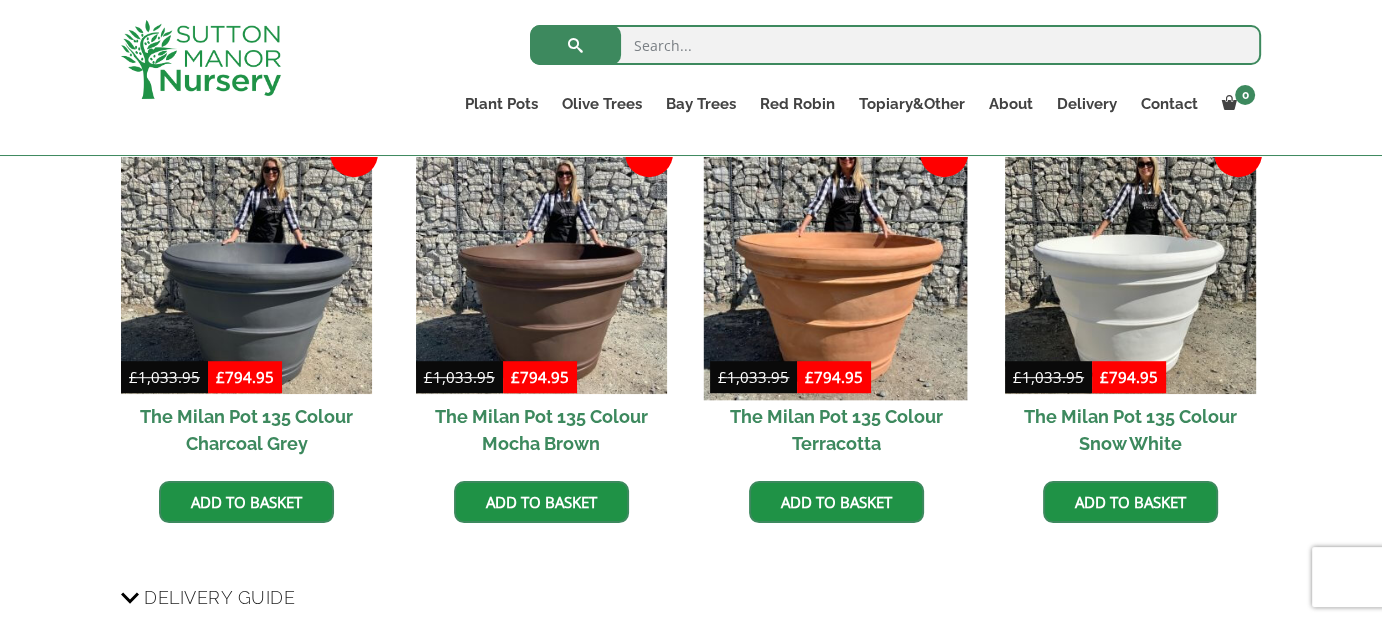 click at bounding box center [836, 268] 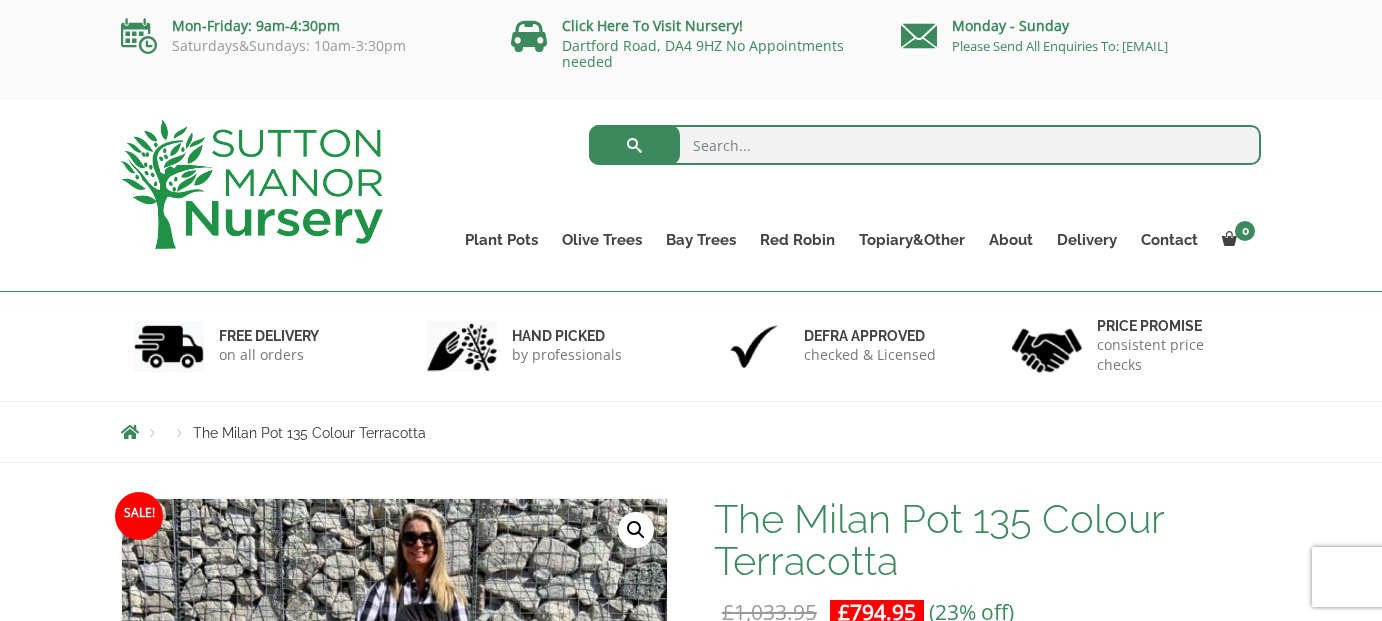 scroll, scrollTop: 0, scrollLeft: 0, axis: both 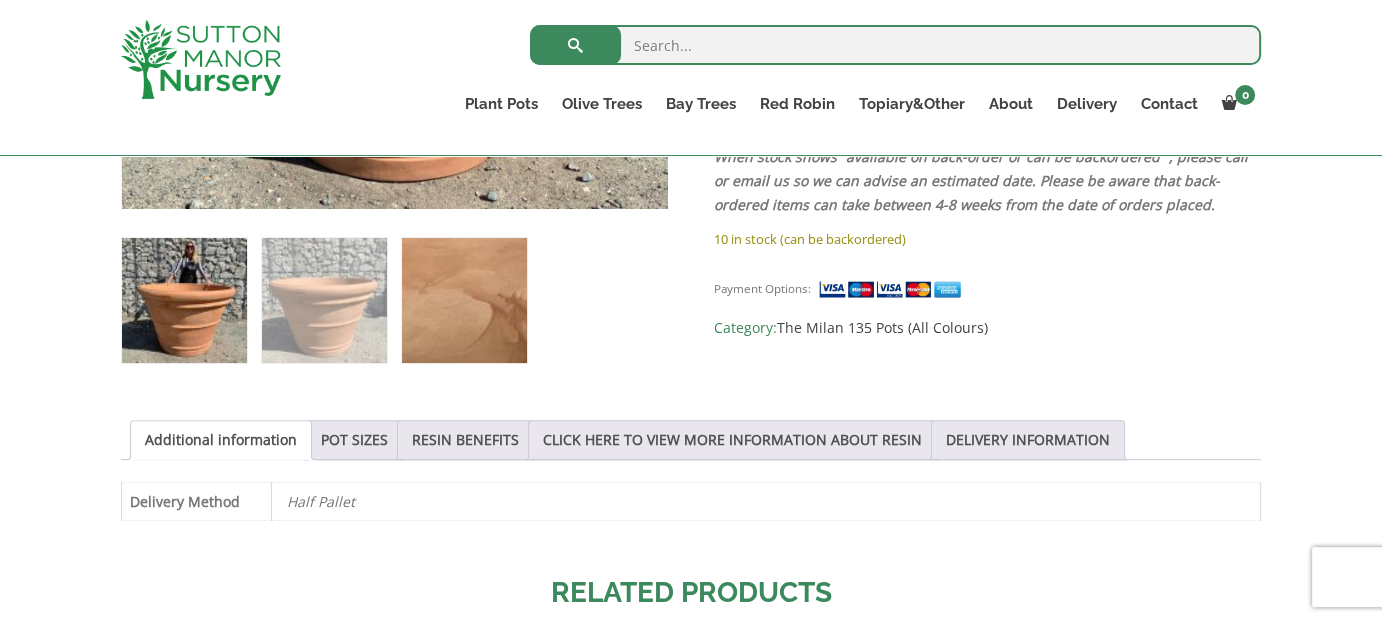 click at bounding box center (464, 300) 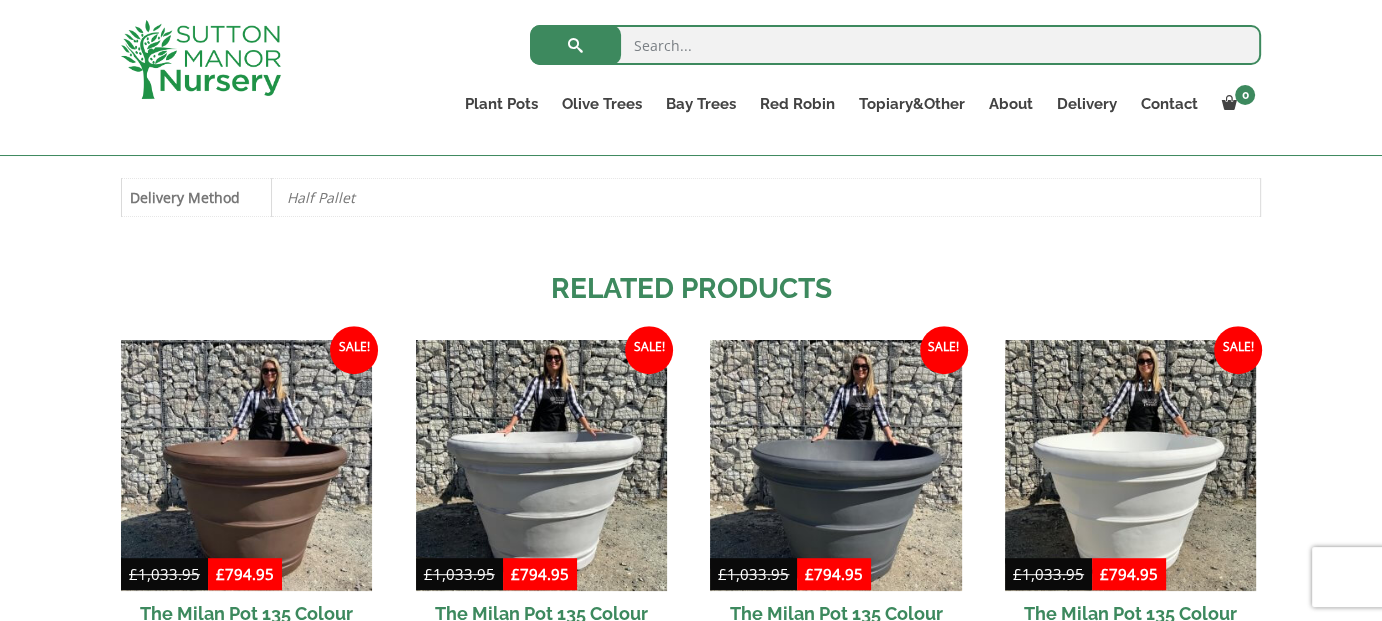 scroll, scrollTop: 1300, scrollLeft: 0, axis: vertical 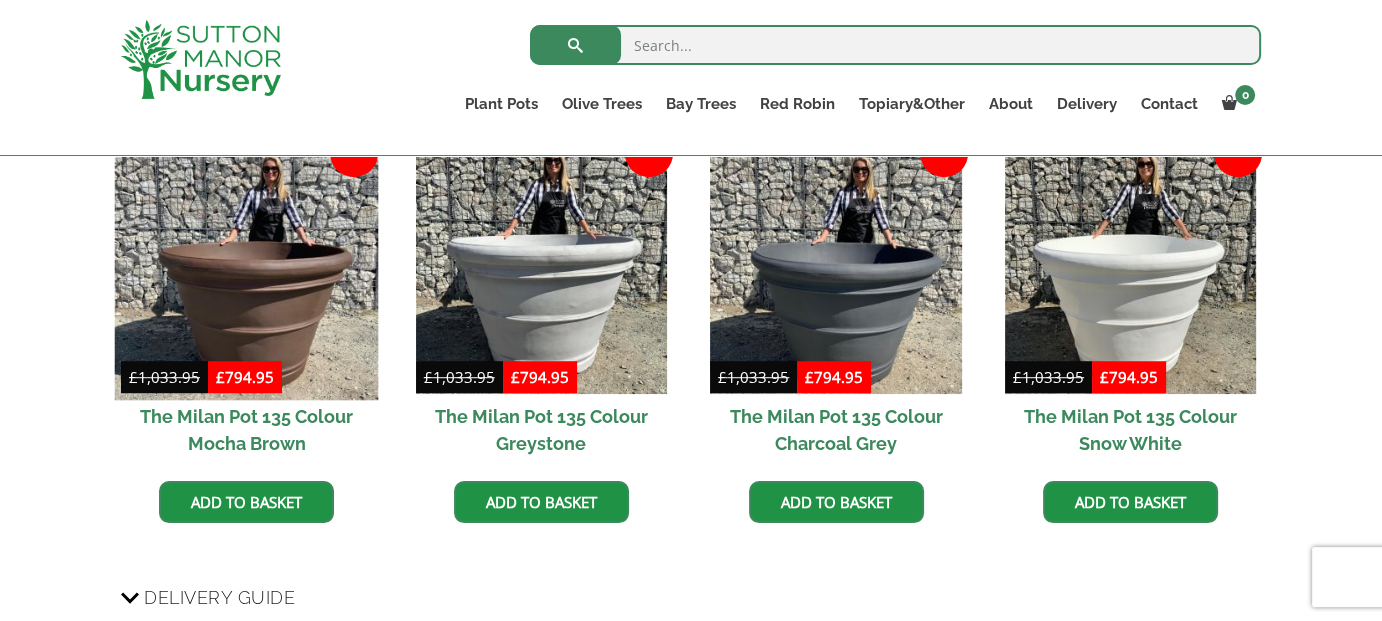 click at bounding box center (247, 268) 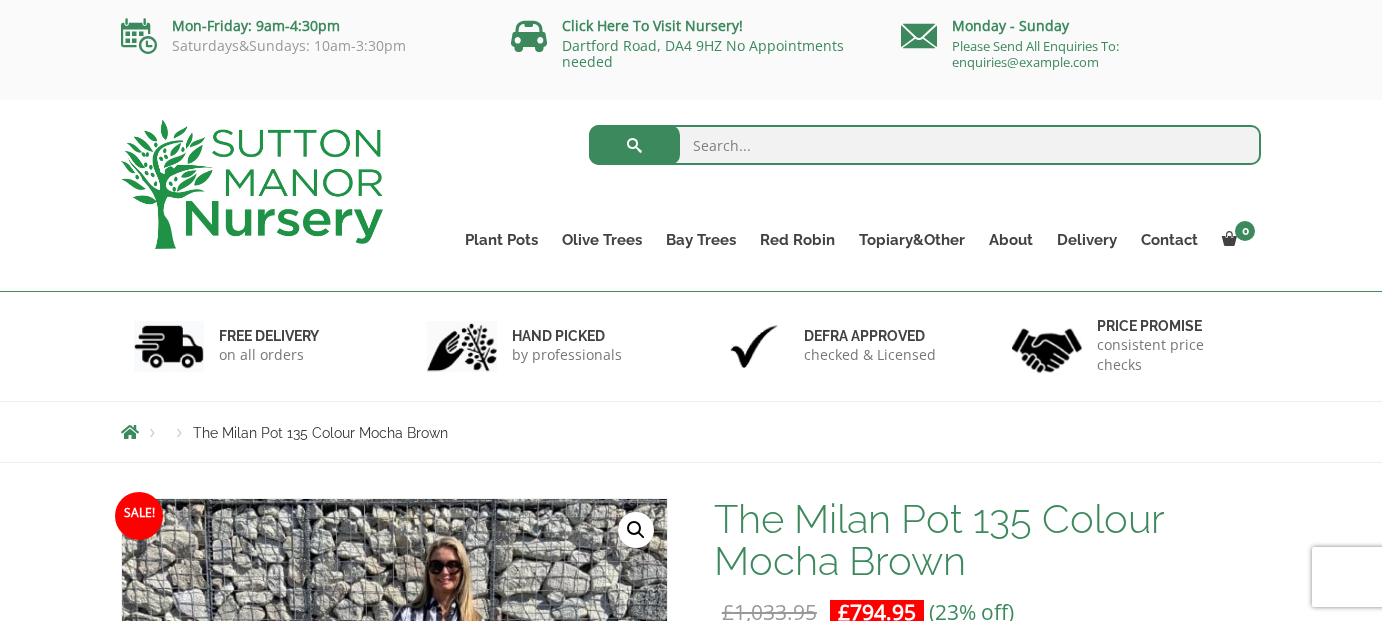 scroll, scrollTop: 0, scrollLeft: 0, axis: both 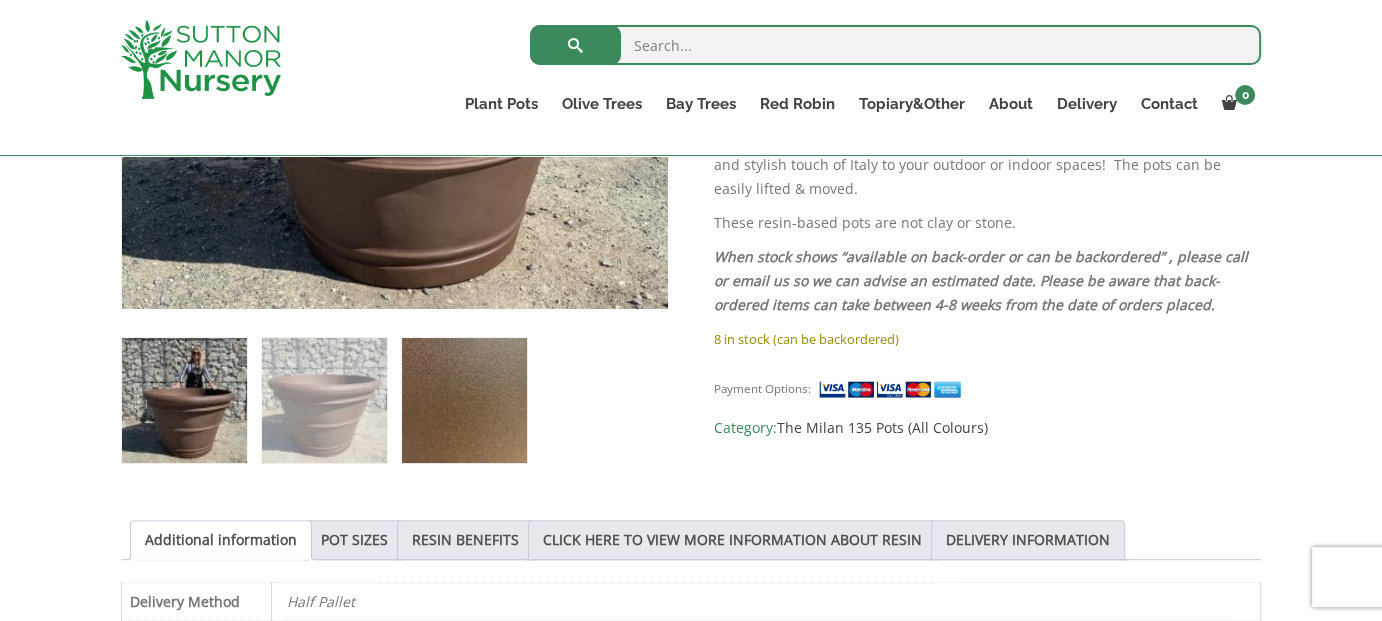 click at bounding box center [464, 400] 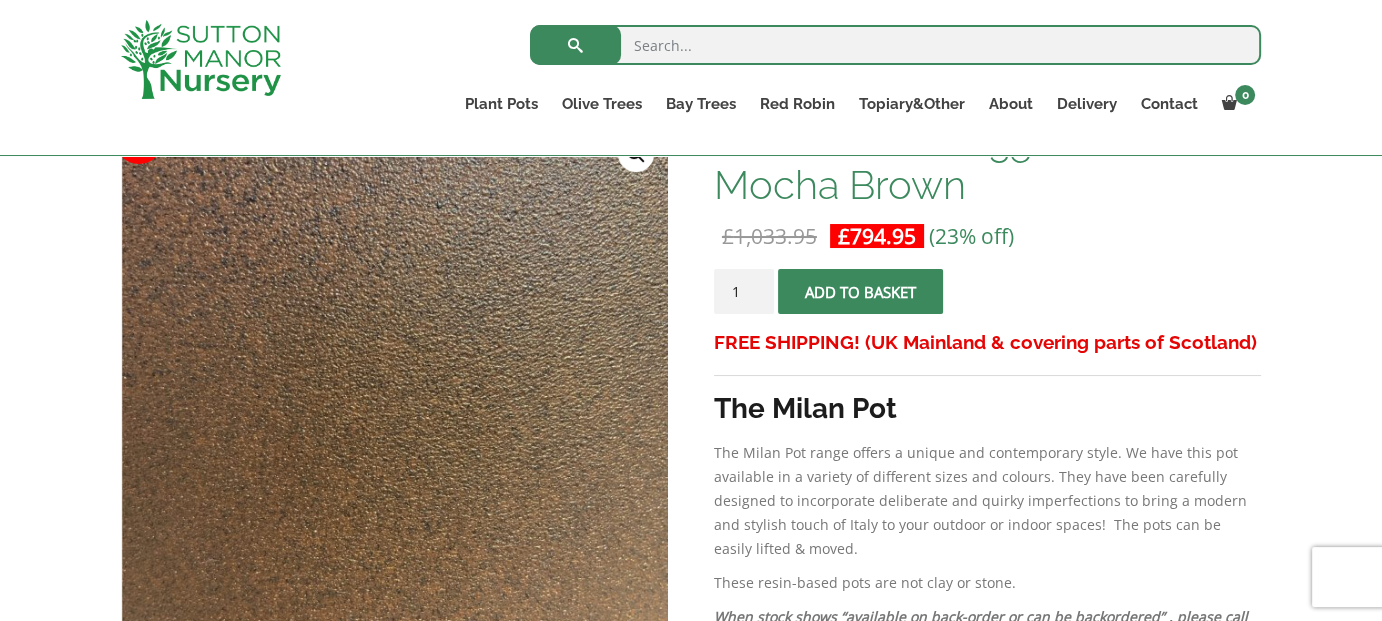 scroll, scrollTop: 500, scrollLeft: 0, axis: vertical 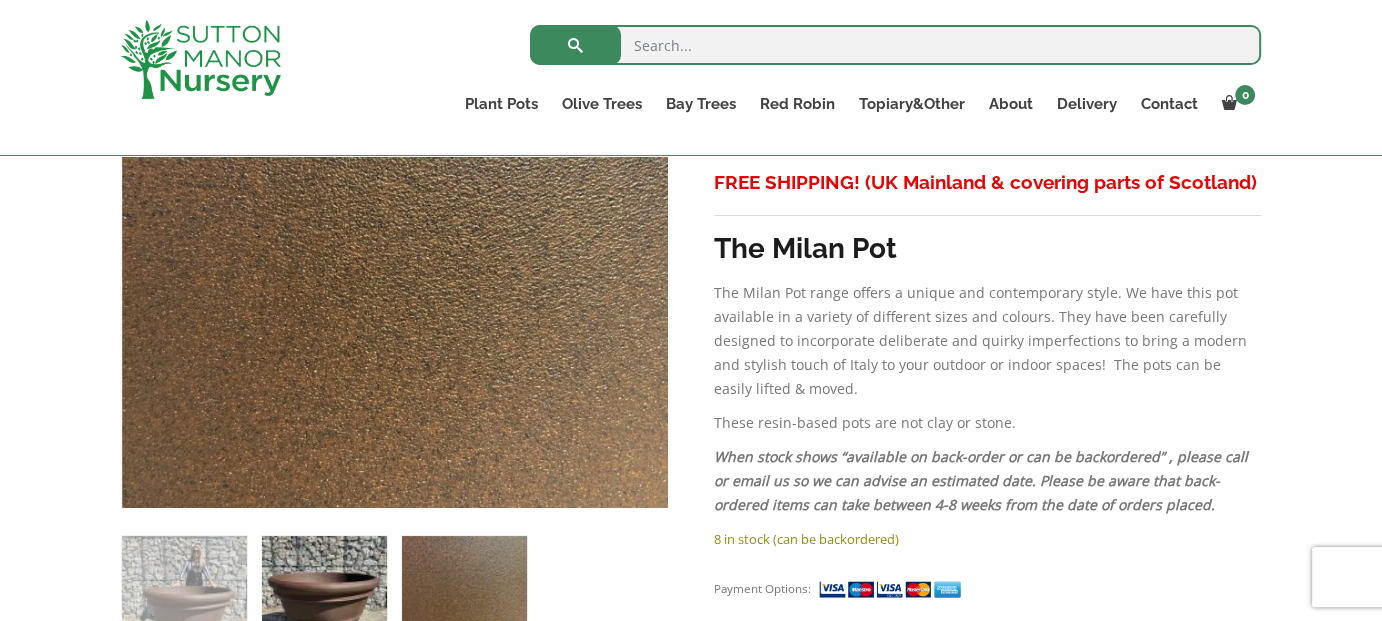 click at bounding box center (324, 598) 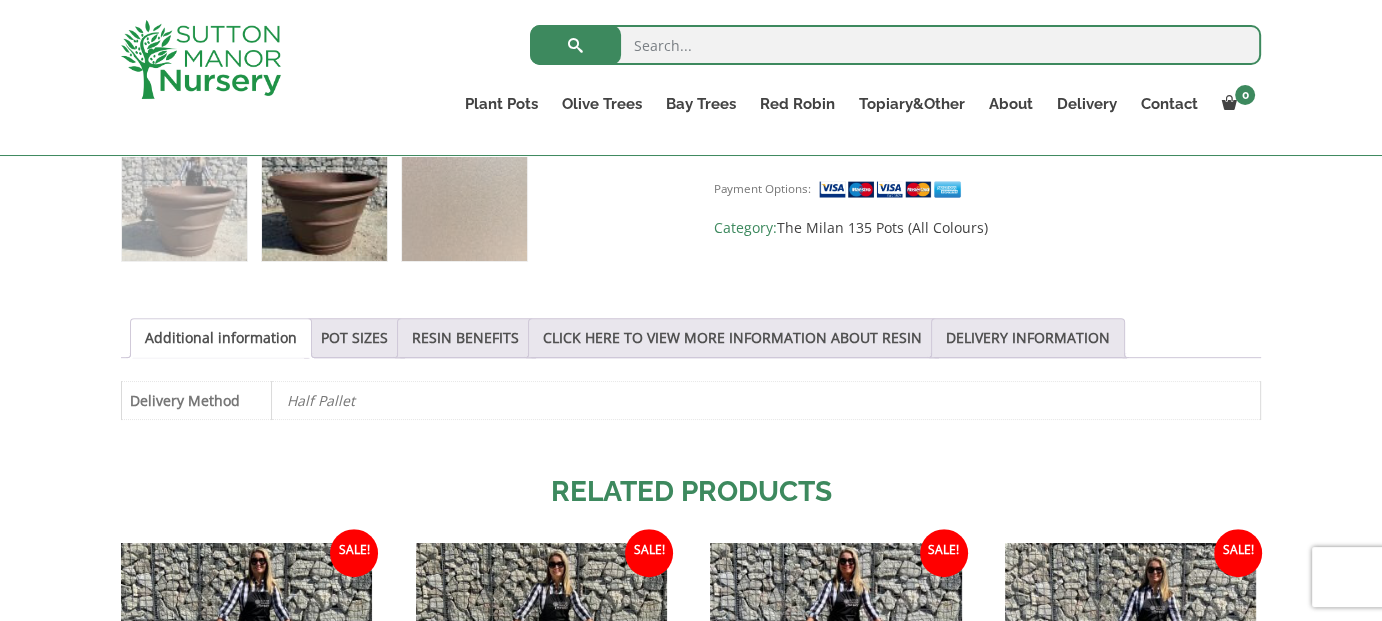 scroll, scrollTop: 1300, scrollLeft: 0, axis: vertical 